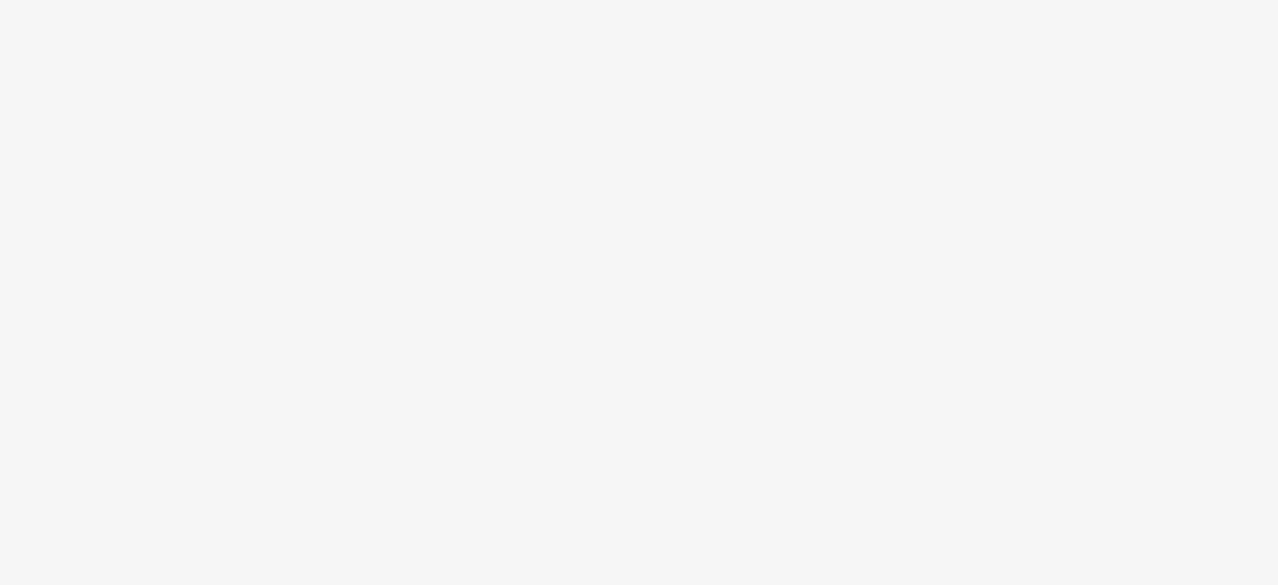 scroll, scrollTop: 0, scrollLeft: 0, axis: both 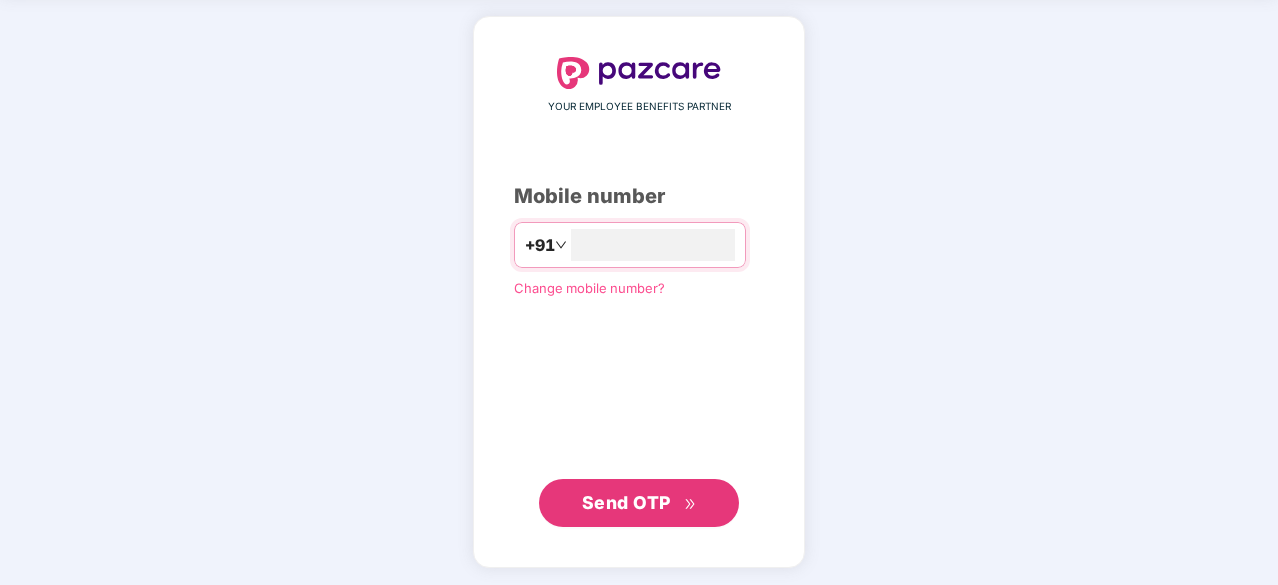 type on "**********" 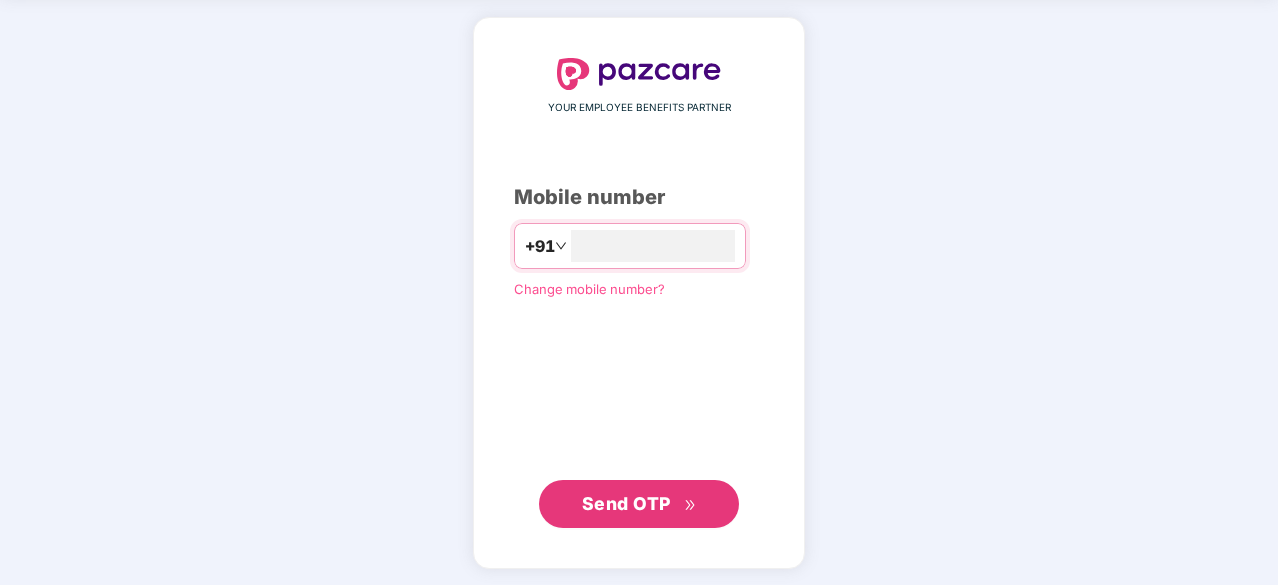 click 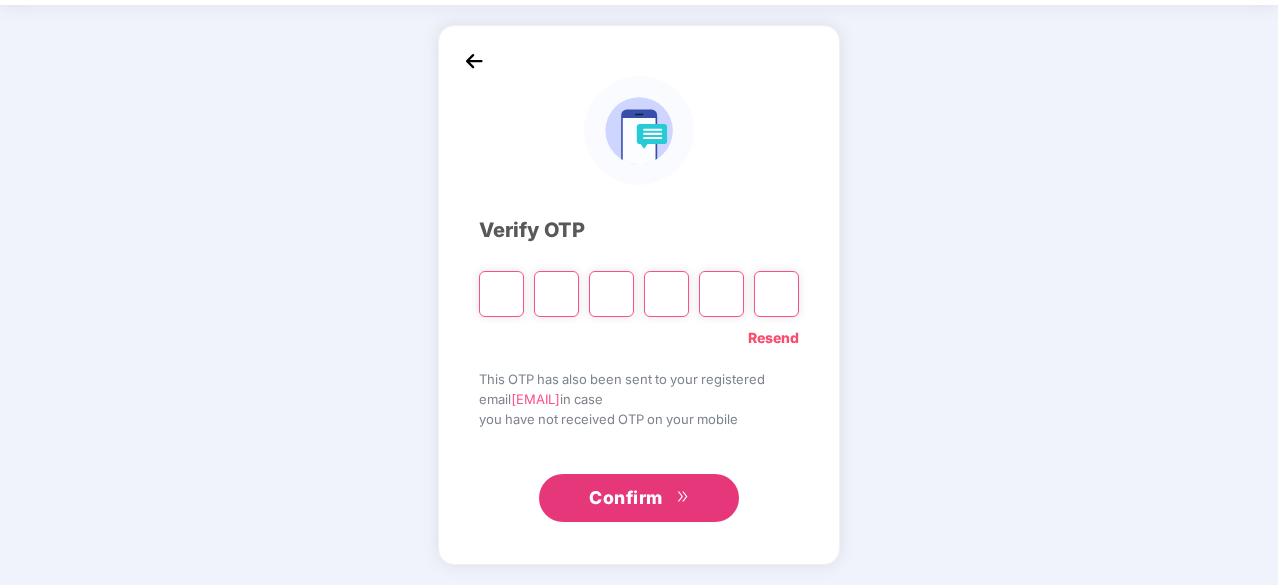 scroll, scrollTop: 66, scrollLeft: 0, axis: vertical 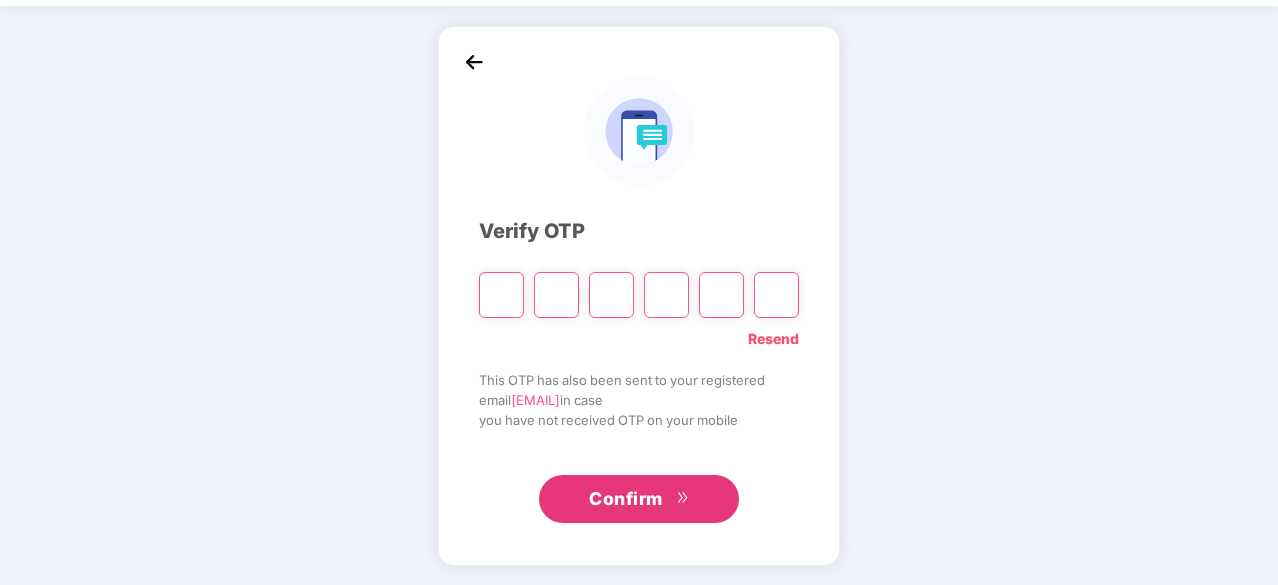 type on "*" 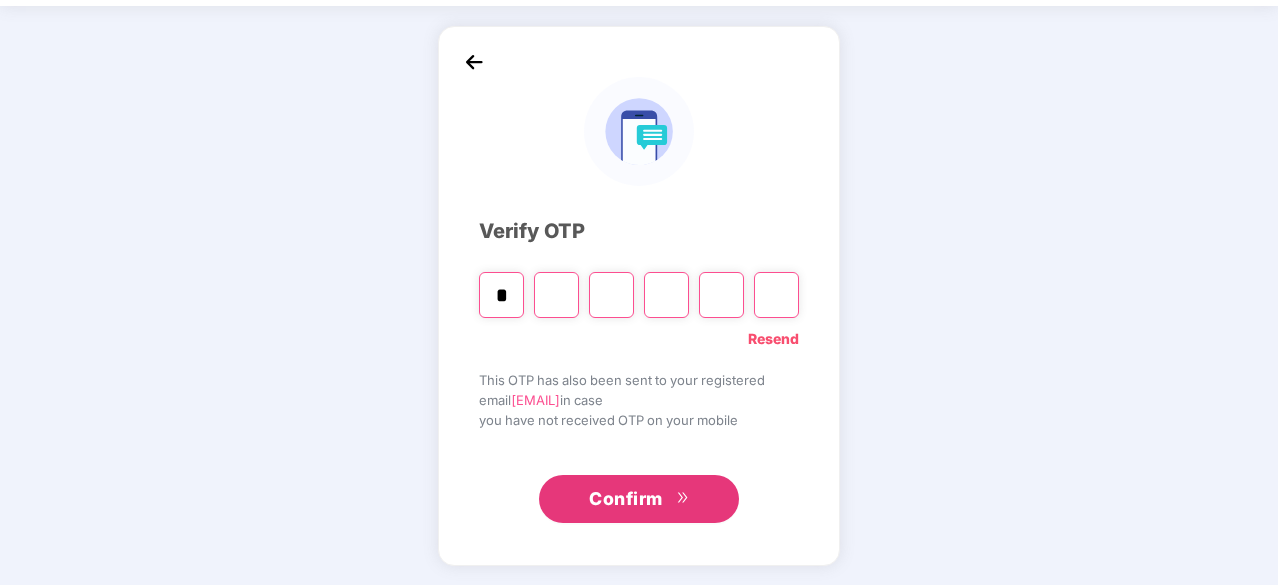 type on "*" 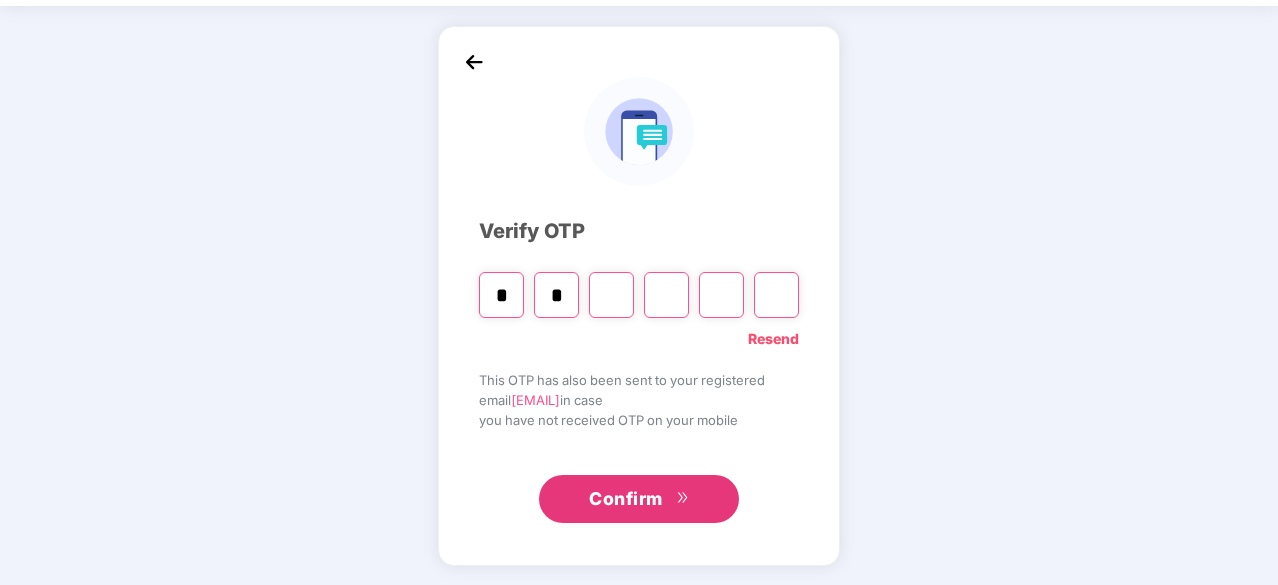 type on "*" 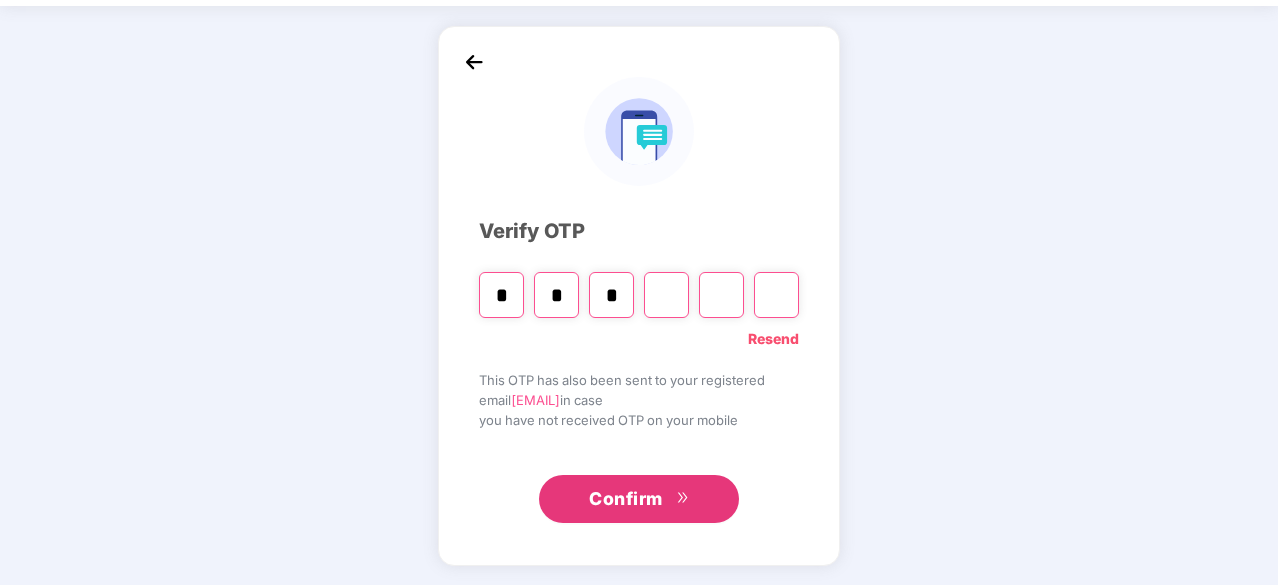 type on "*" 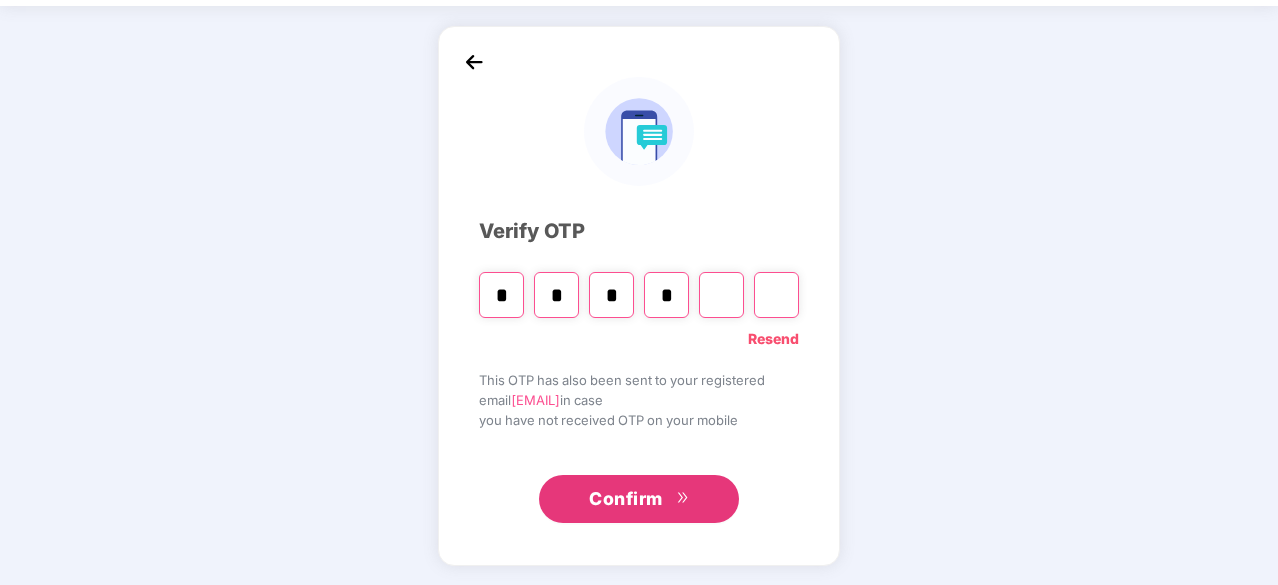 type on "*" 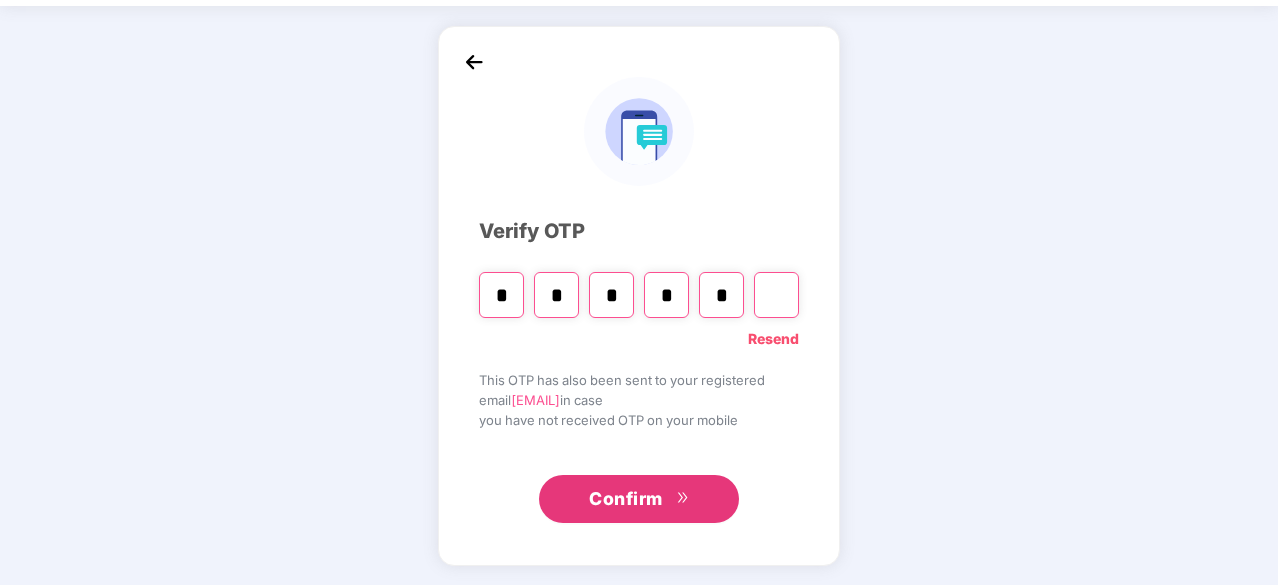 type on "*" 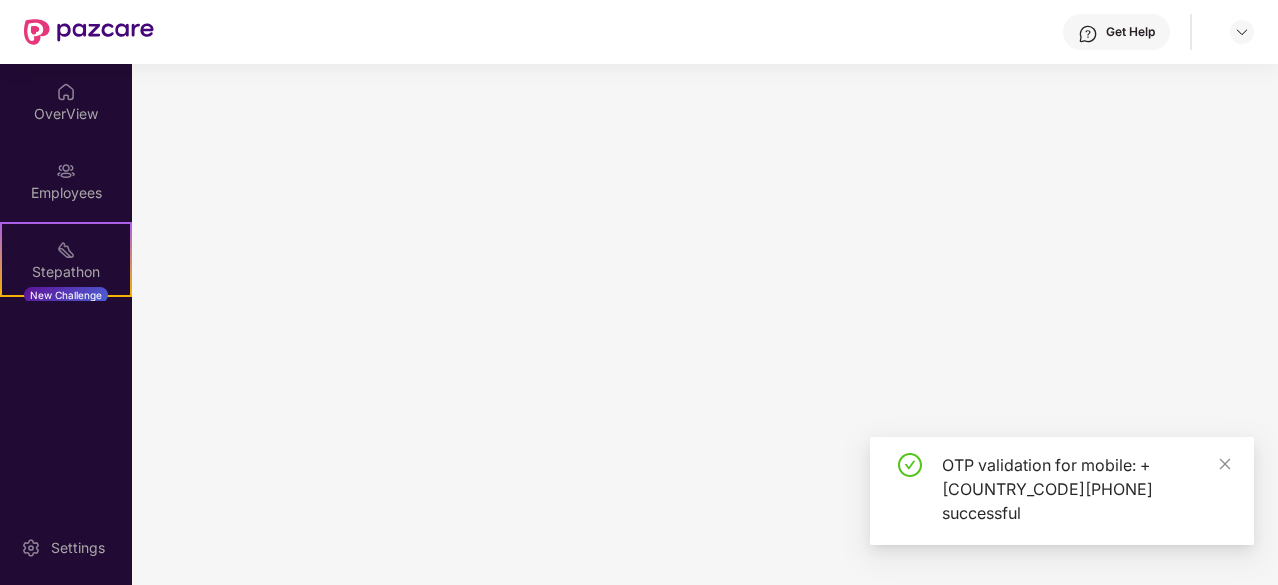 scroll, scrollTop: 0, scrollLeft: 0, axis: both 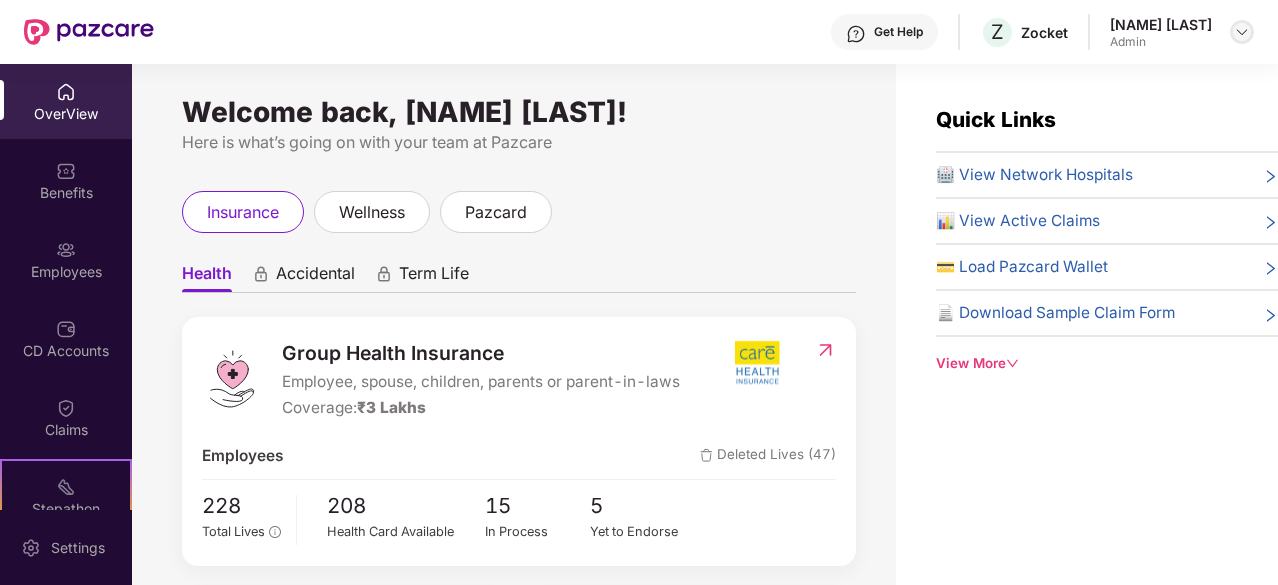 click at bounding box center (1242, 32) 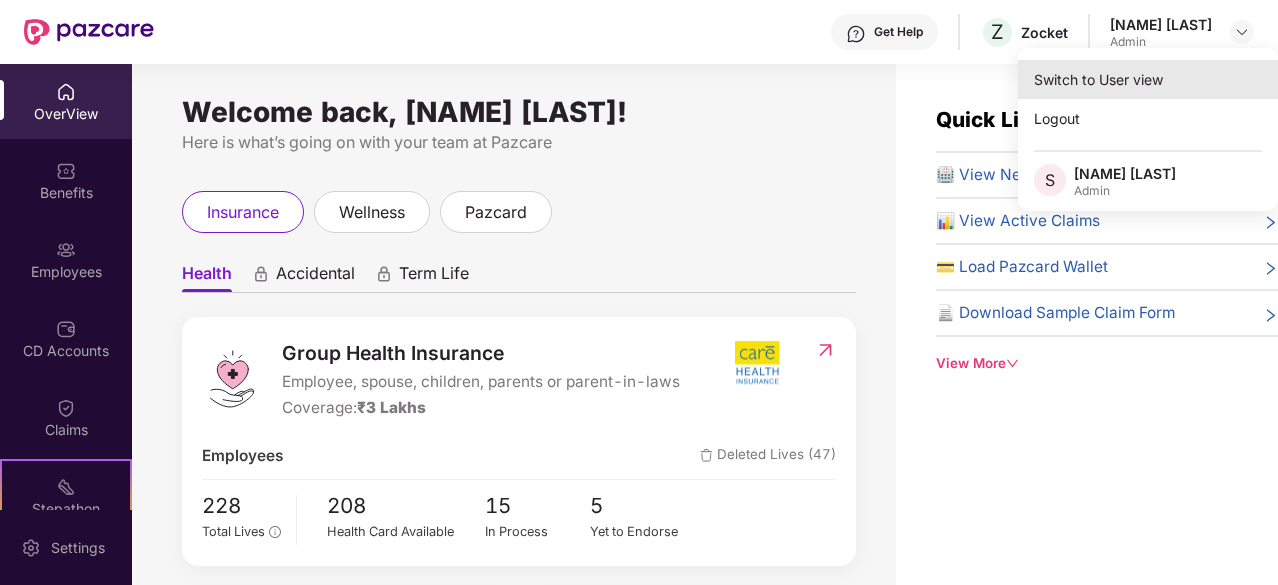 click on "Switch to User view" at bounding box center (1148, 79) 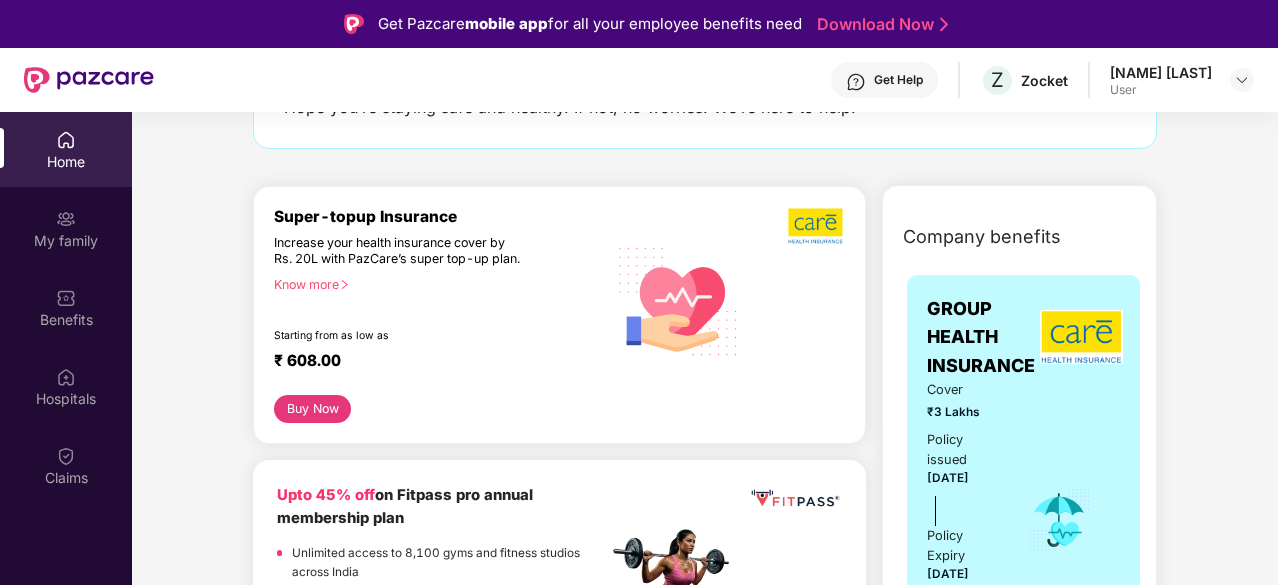 scroll, scrollTop: 178, scrollLeft: 0, axis: vertical 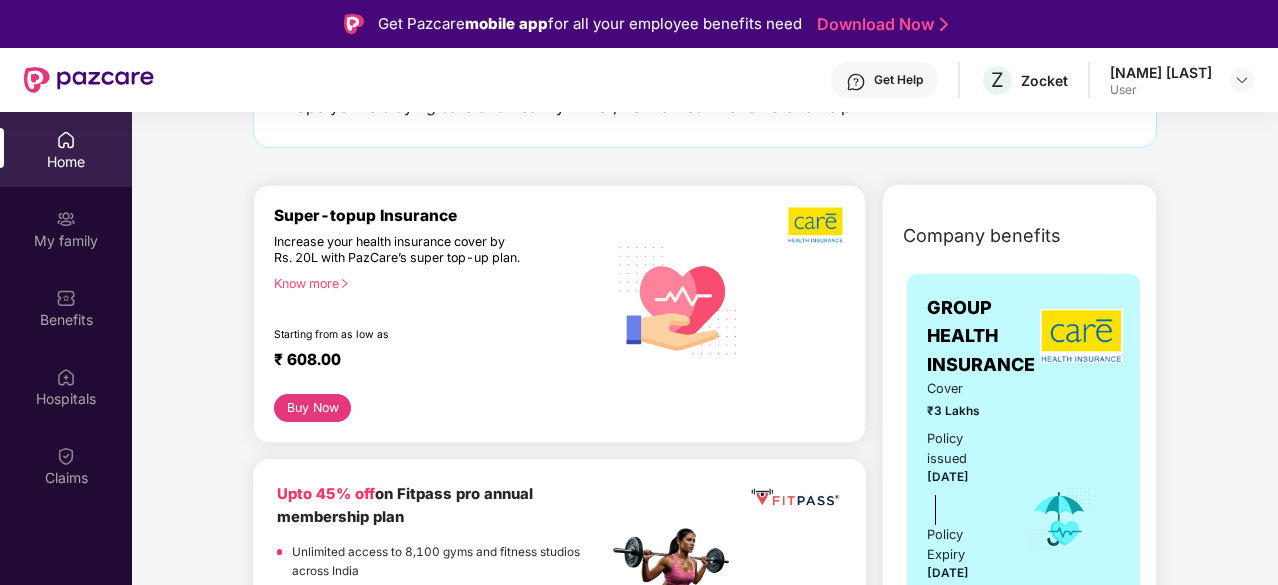 click at bounding box center [89, 80] 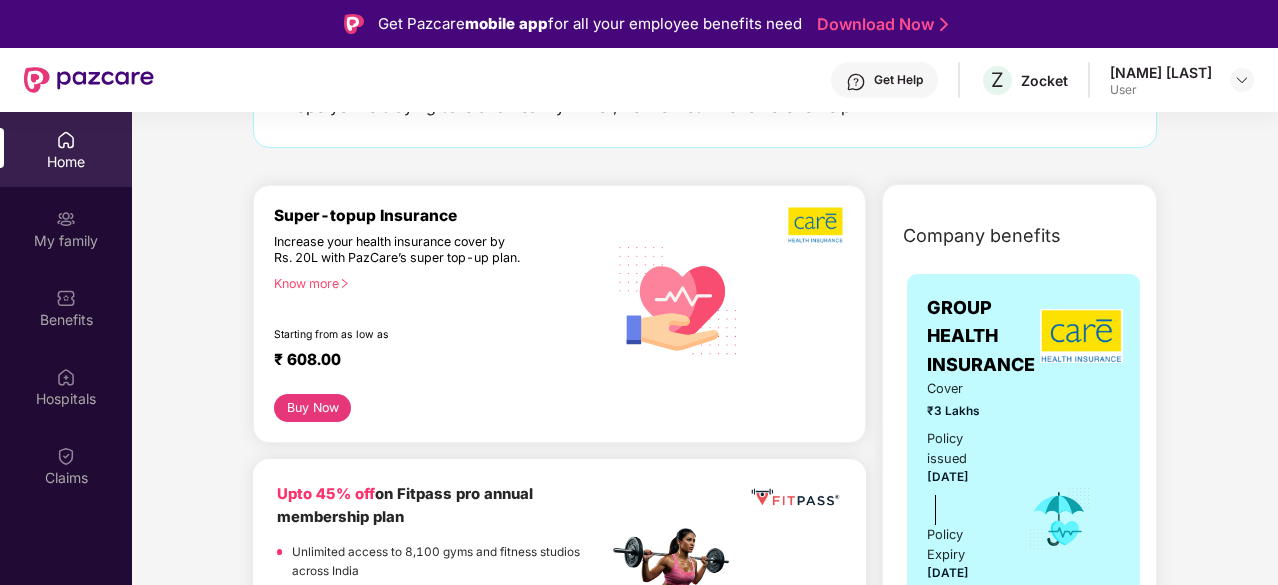 scroll, scrollTop: 0, scrollLeft: 0, axis: both 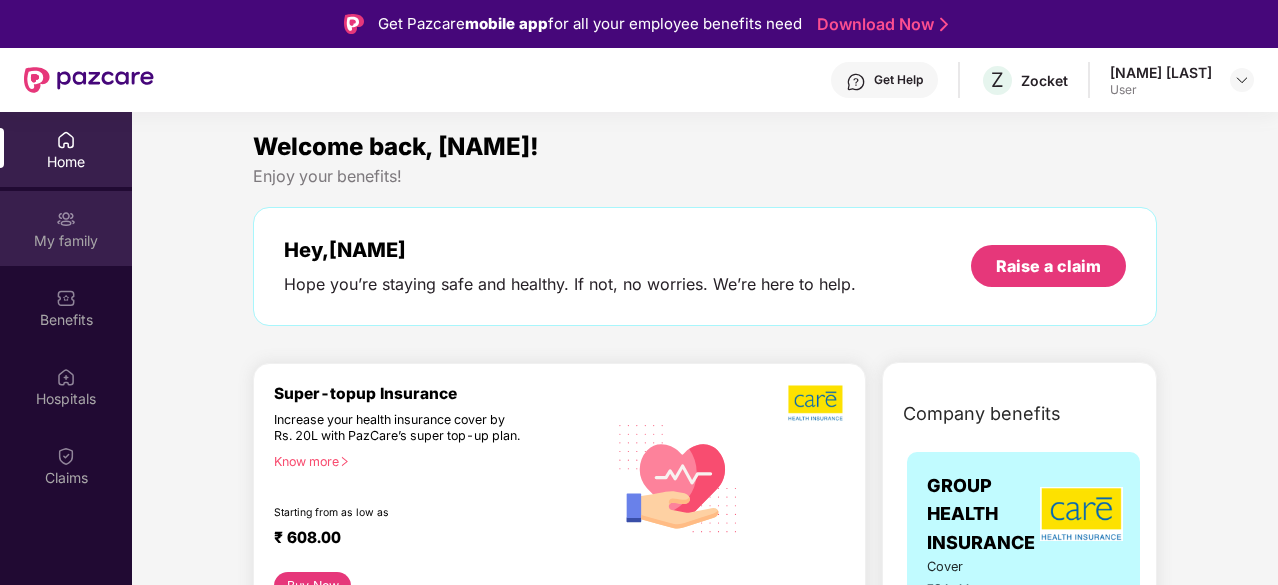 click at bounding box center [66, 219] 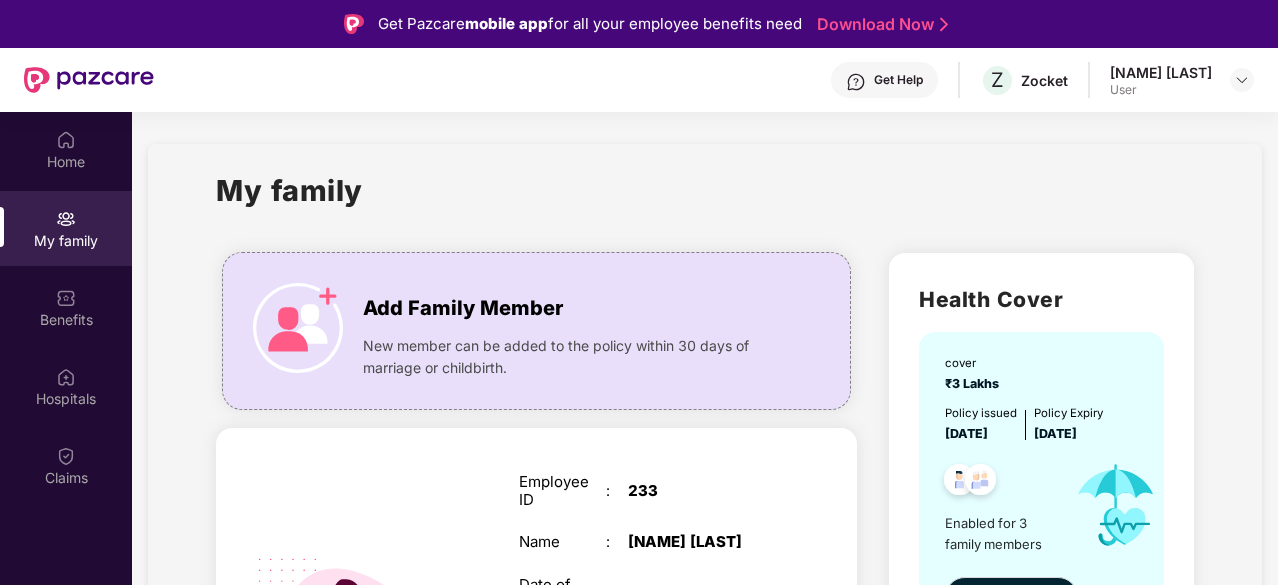 scroll, scrollTop: 24, scrollLeft: 0, axis: vertical 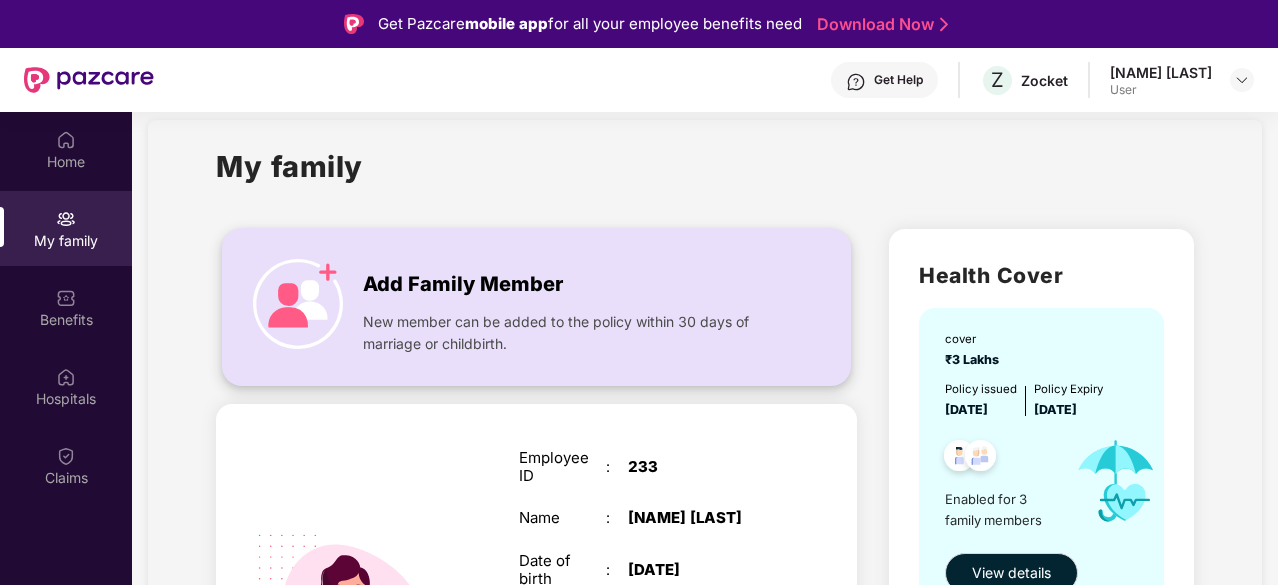 click at bounding box center (298, 304) 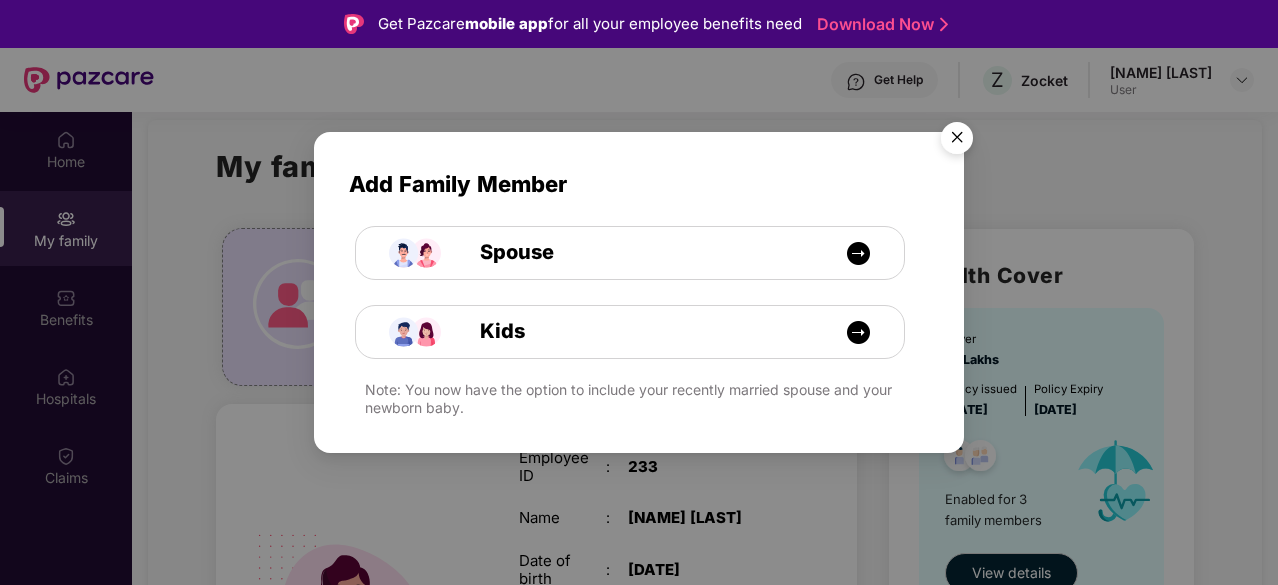 click at bounding box center (957, 141) 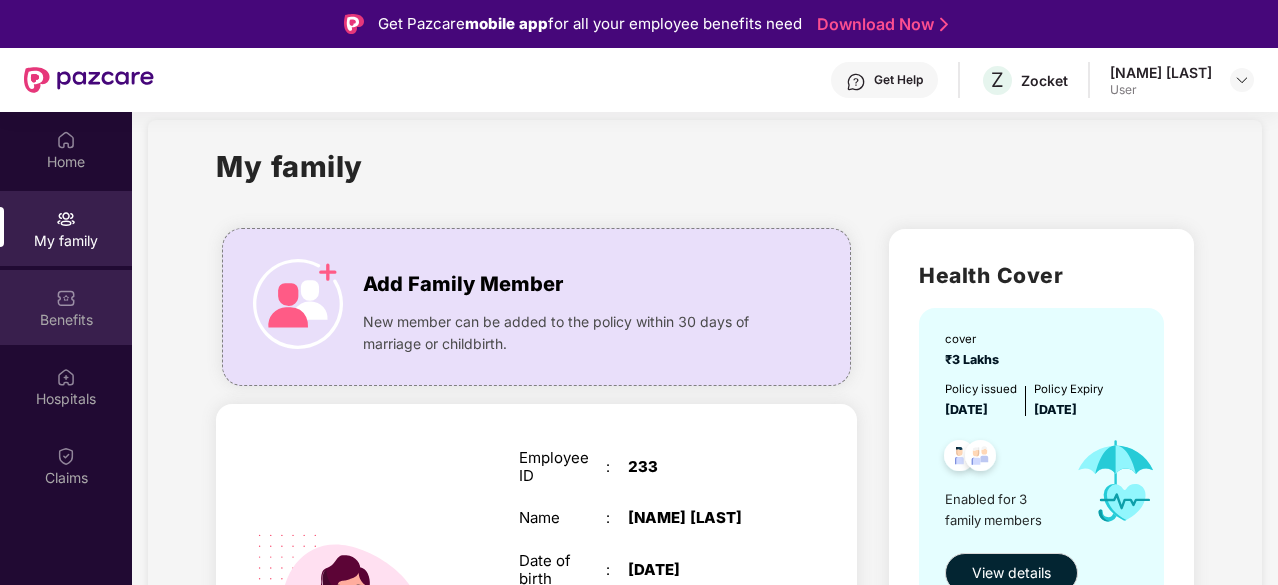 click on "Benefits" at bounding box center [66, 307] 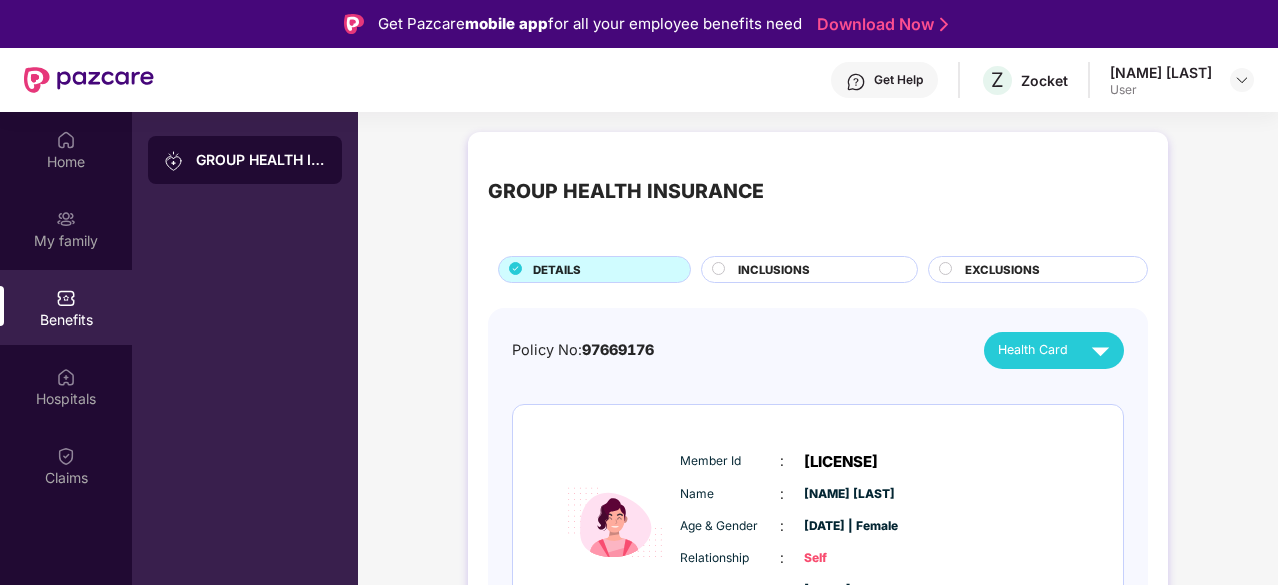 click on "INCLUSIONS" at bounding box center (817, 271) 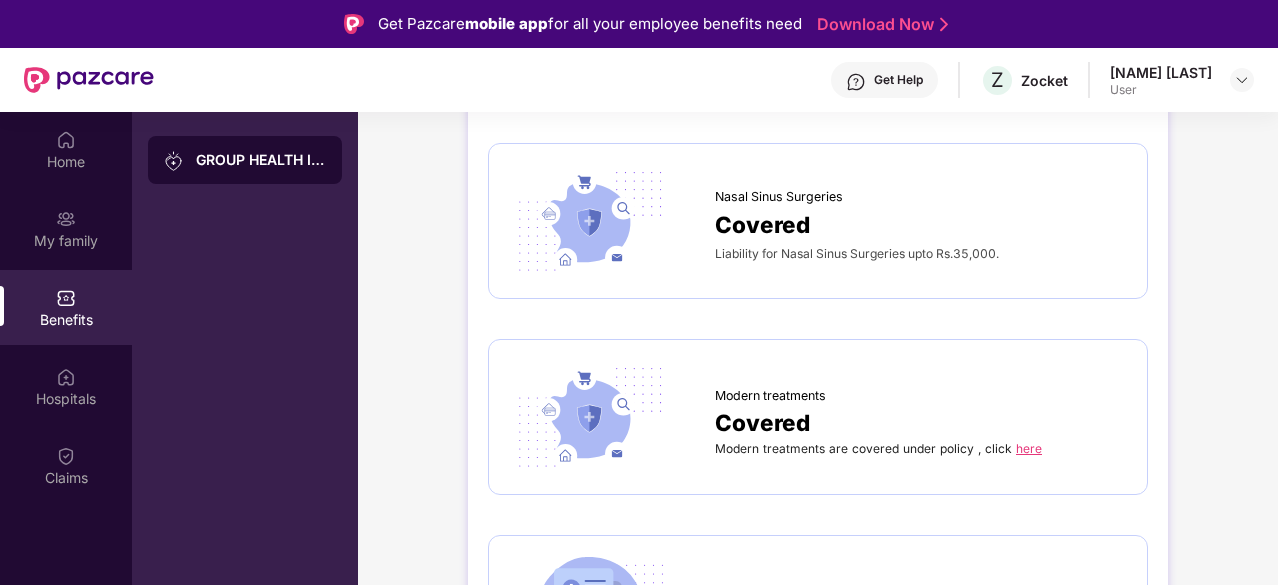 scroll, scrollTop: 2684, scrollLeft: 0, axis: vertical 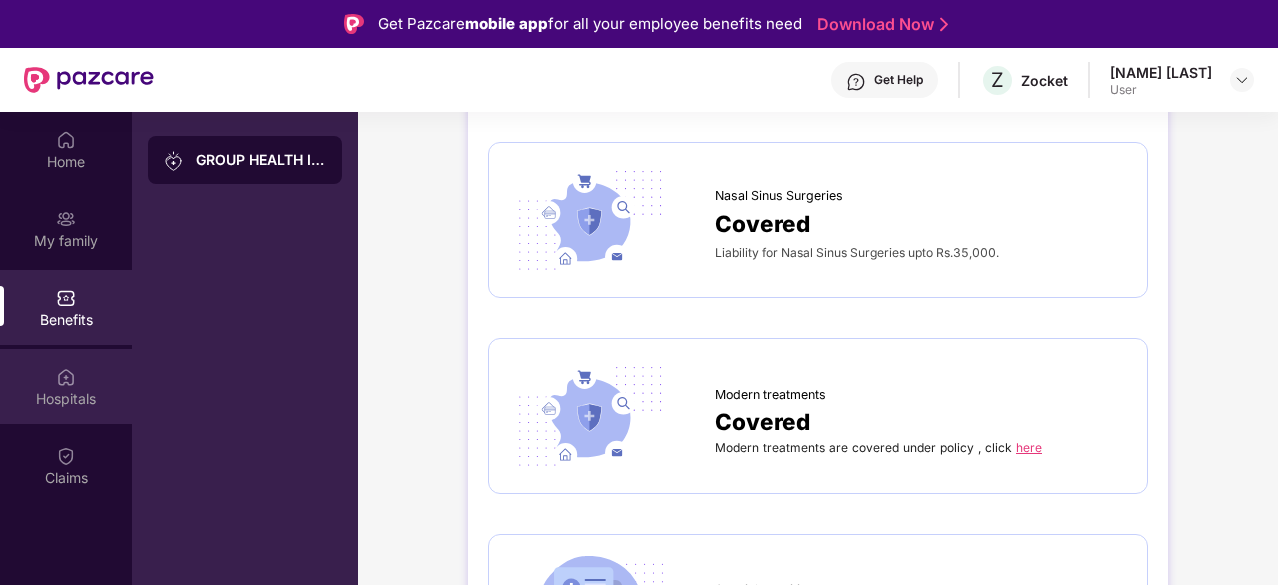 click on "Hospitals" at bounding box center [66, 386] 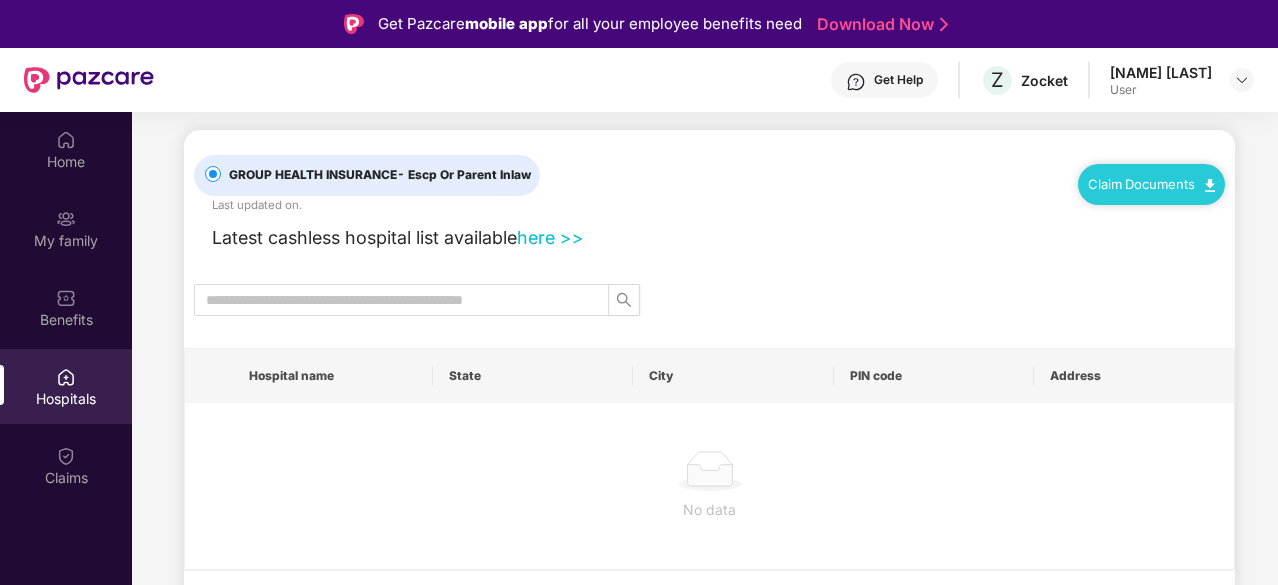 scroll, scrollTop: 0, scrollLeft: 0, axis: both 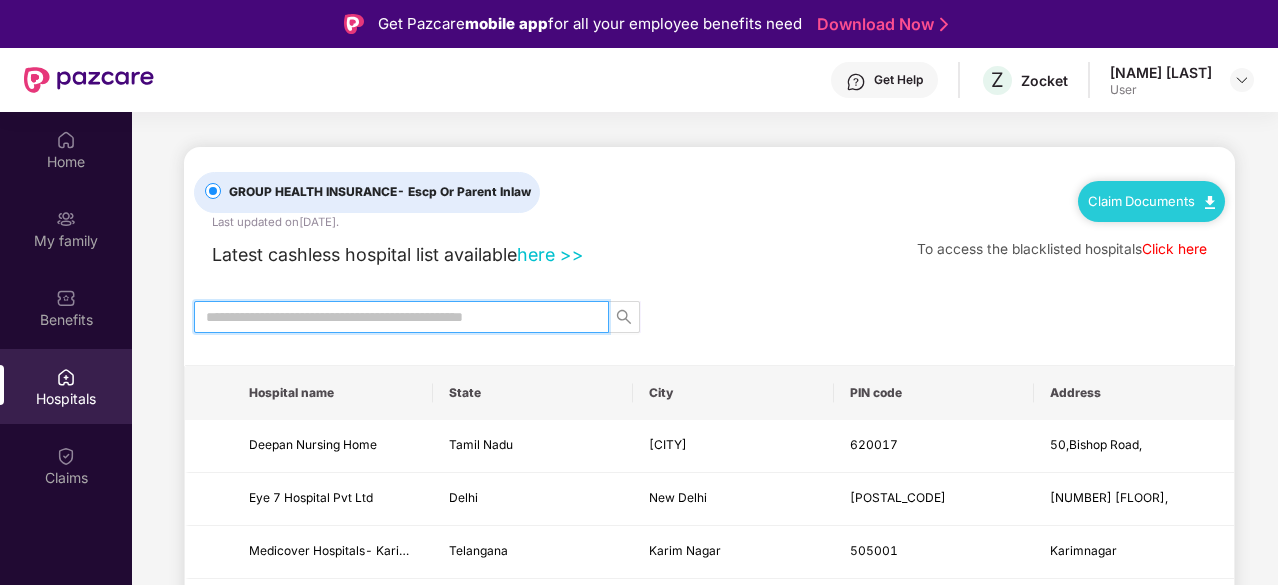 click at bounding box center (393, 317) 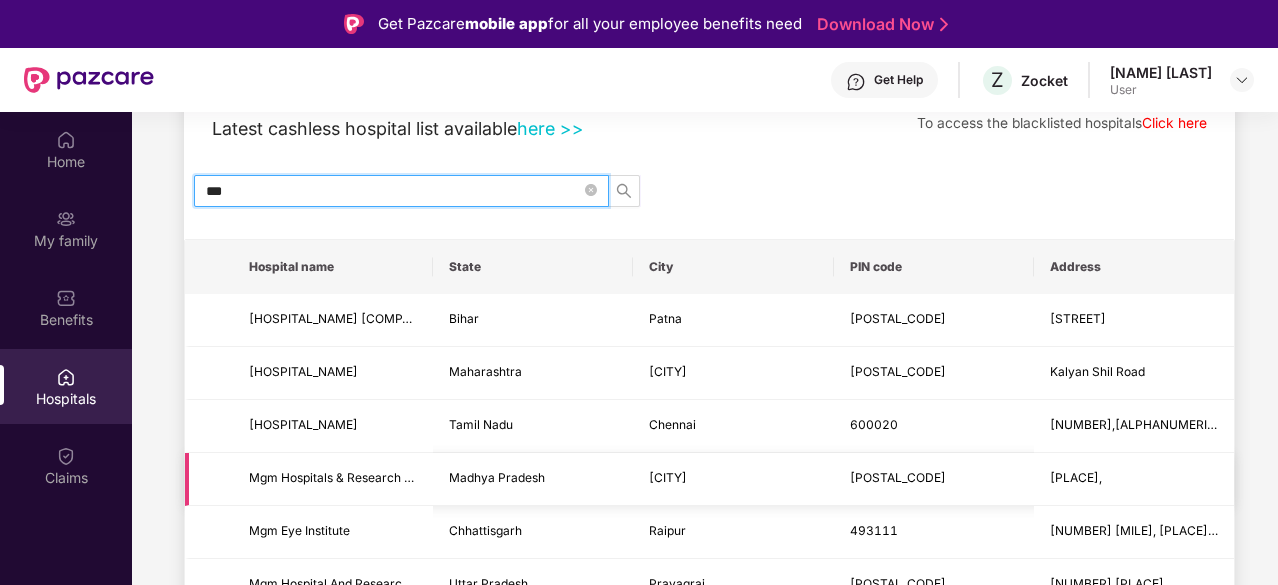 scroll, scrollTop: 125, scrollLeft: 0, axis: vertical 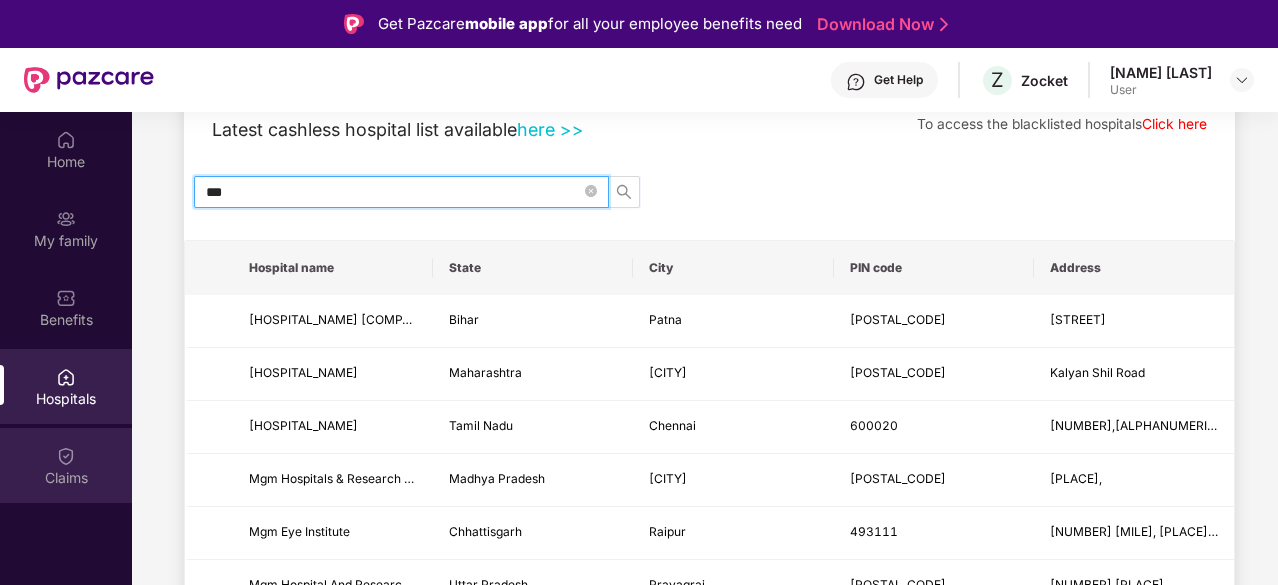 type on "***" 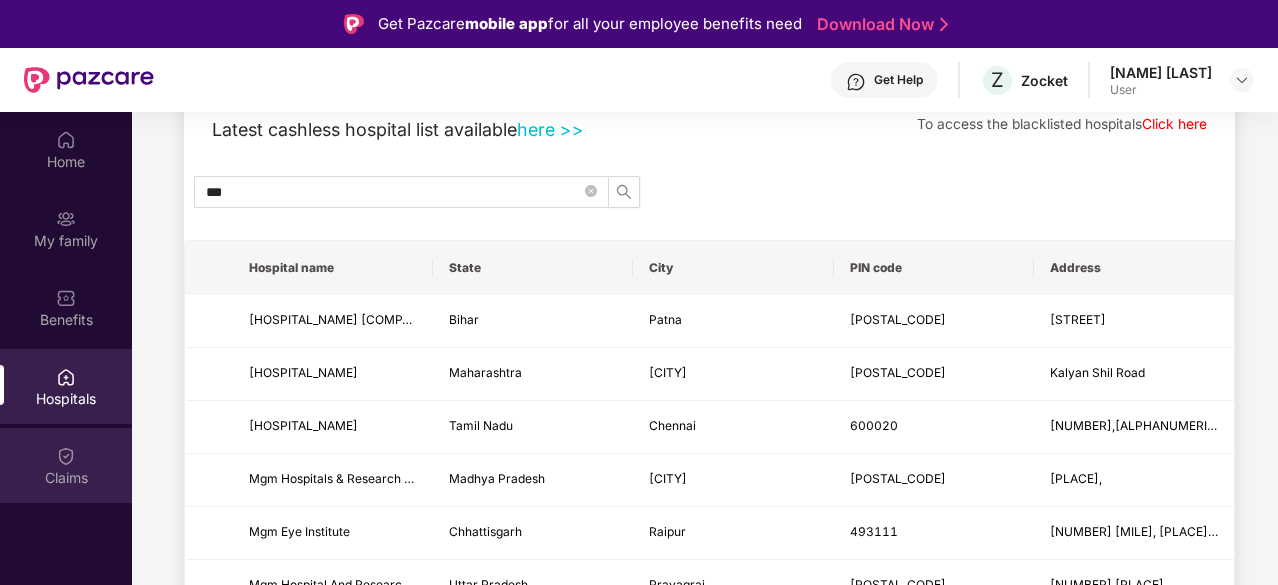 click on "Claims" at bounding box center (66, 465) 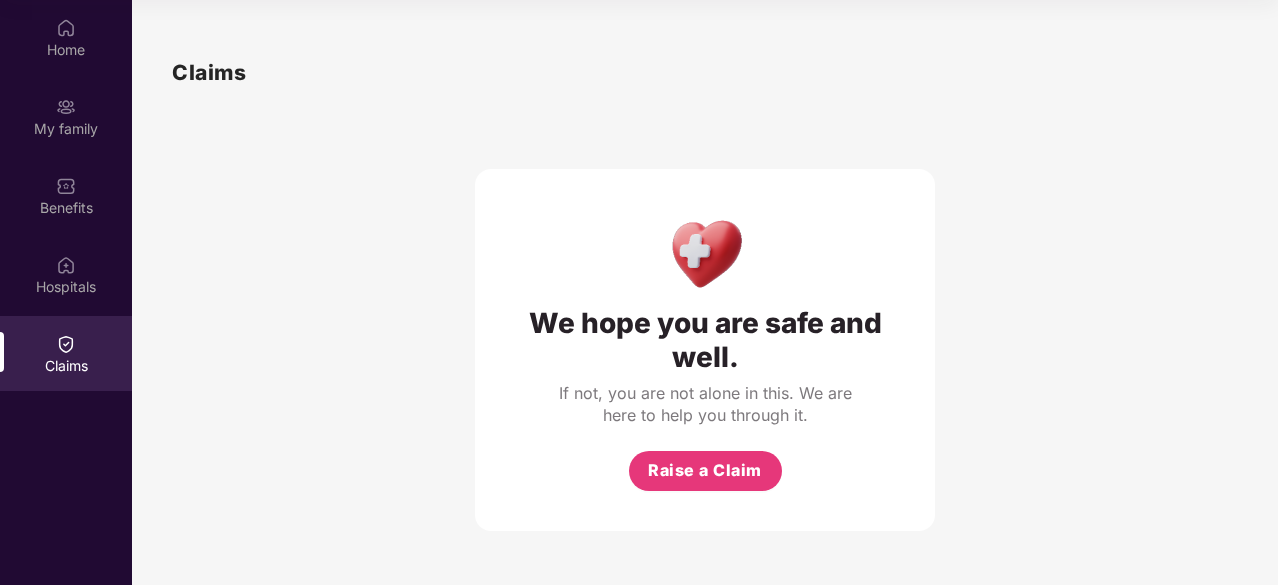 scroll, scrollTop: 0, scrollLeft: 0, axis: both 